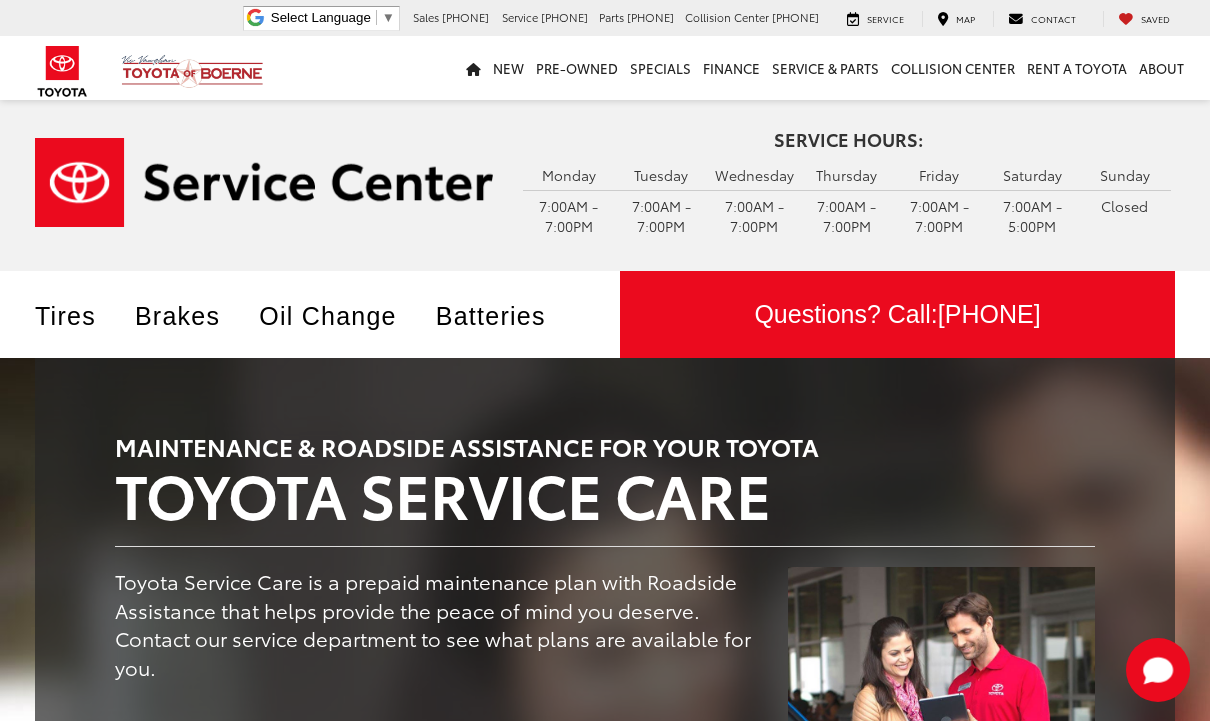 scroll, scrollTop: 0, scrollLeft: 0, axis: both 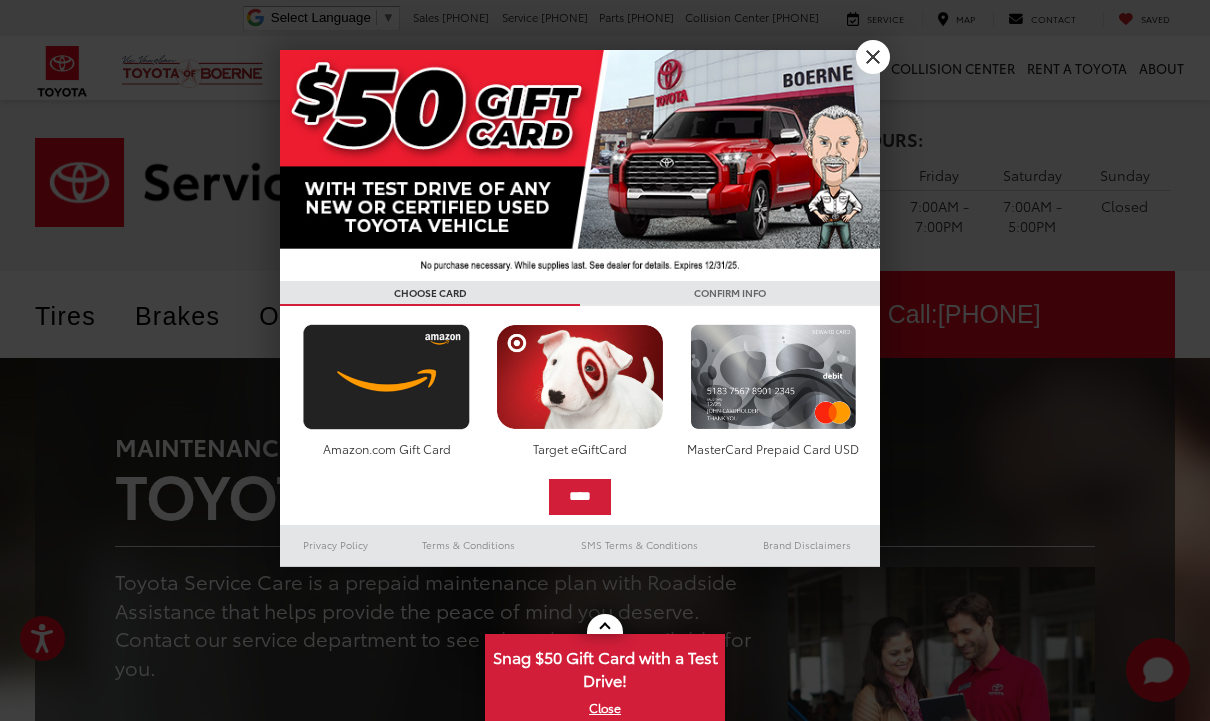 click on "X" at bounding box center [873, 57] 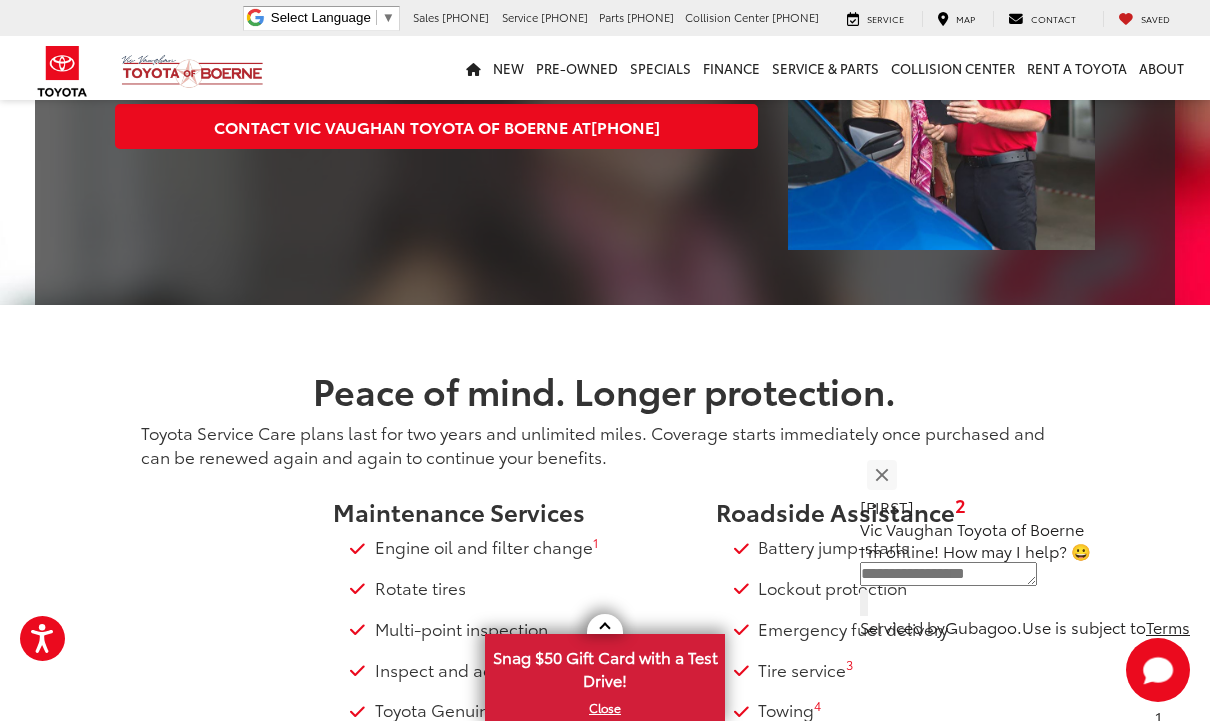 scroll, scrollTop: 597, scrollLeft: 0, axis: vertical 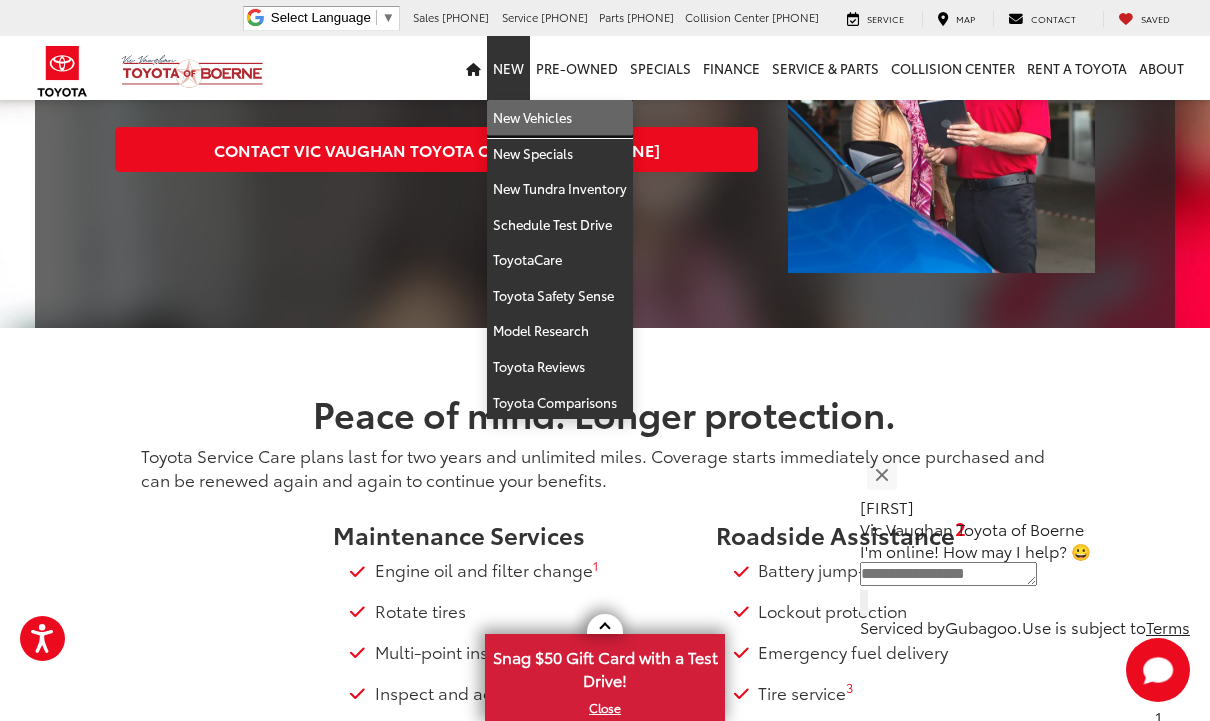 click on "New Vehicles" at bounding box center [560, 118] 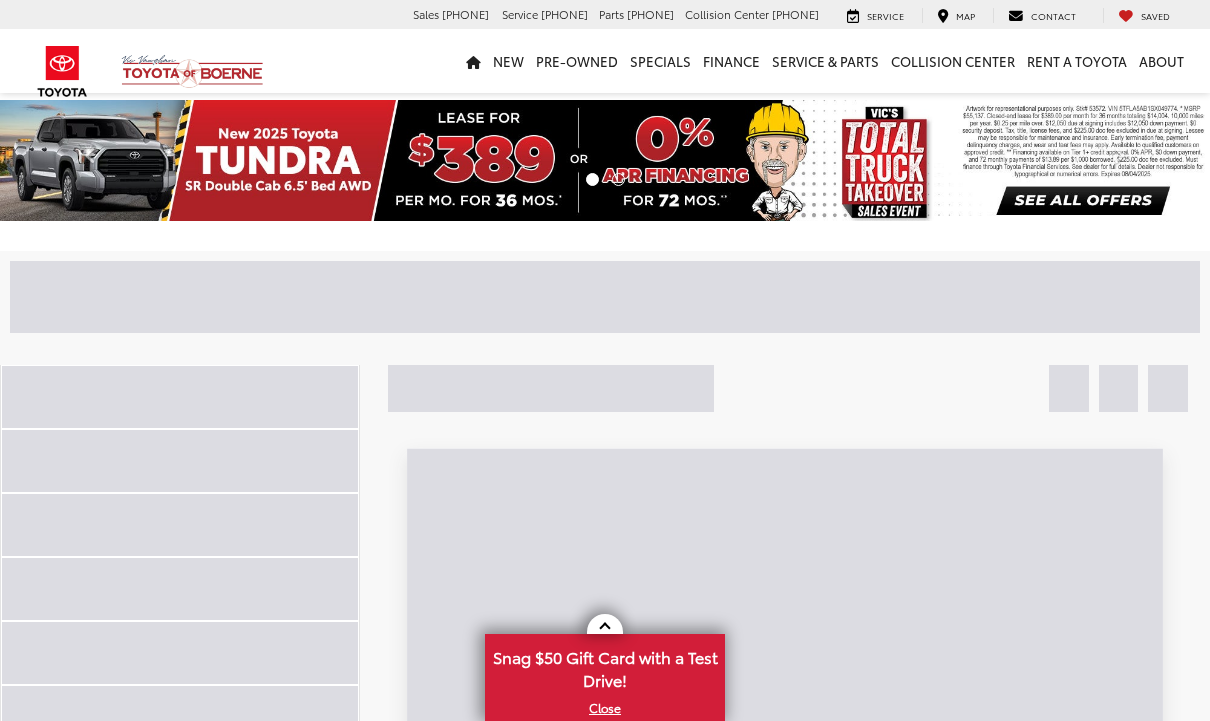 scroll, scrollTop: 0, scrollLeft: 0, axis: both 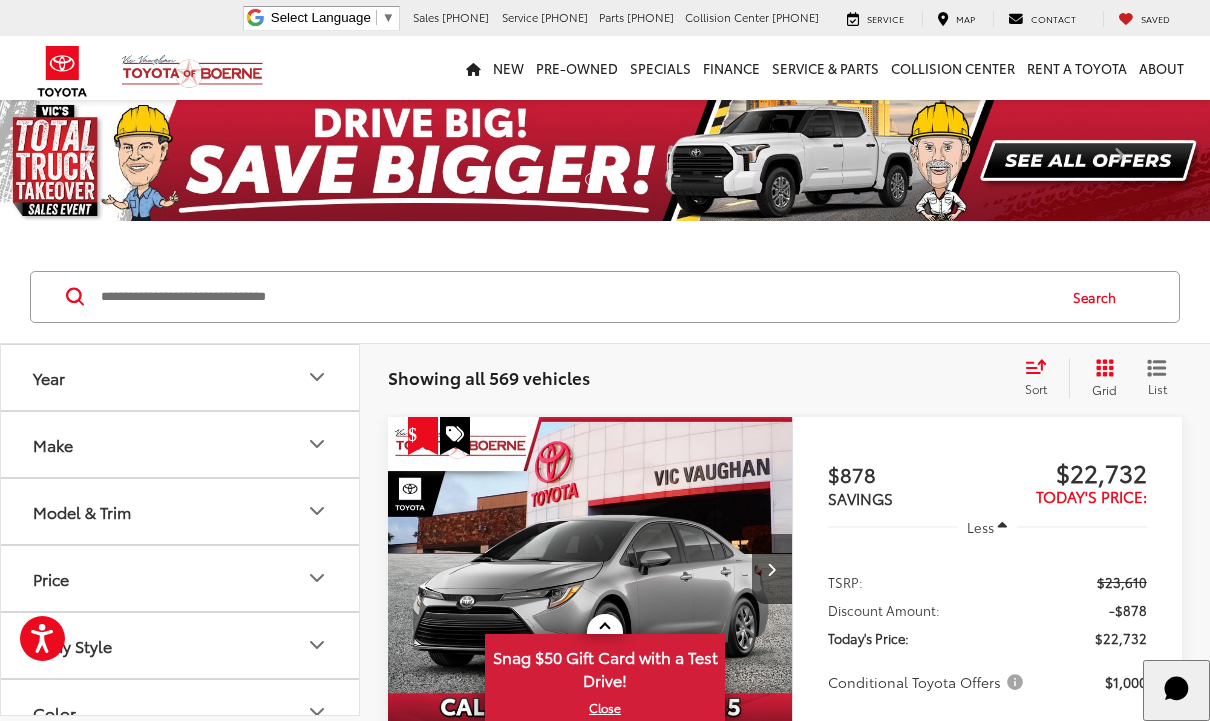 click at bounding box center (576, 297) 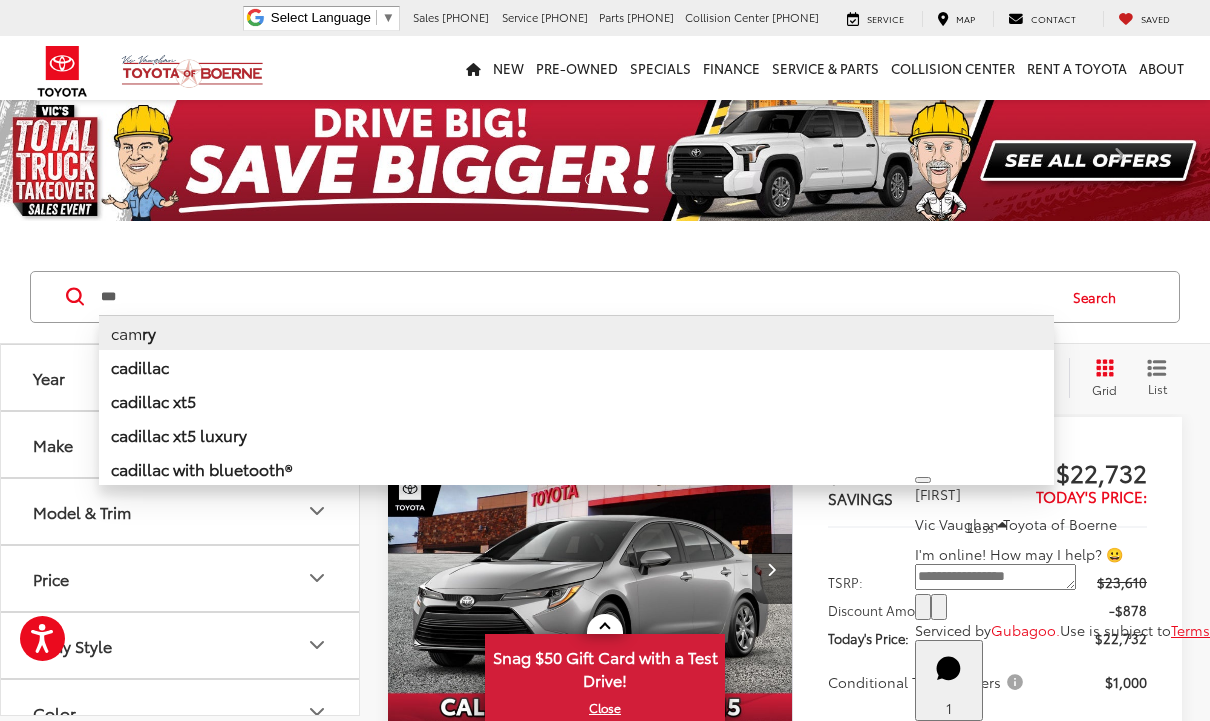 click on "cam ry" at bounding box center [576, 332] 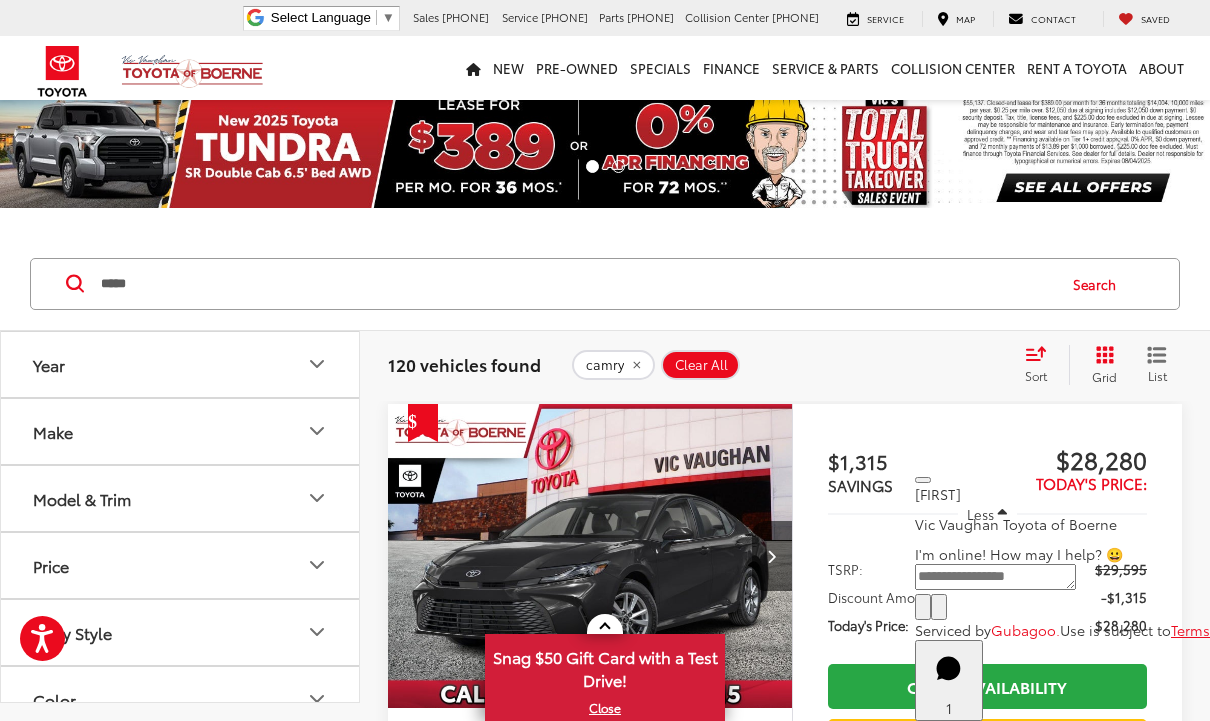 scroll, scrollTop: 49, scrollLeft: 0, axis: vertical 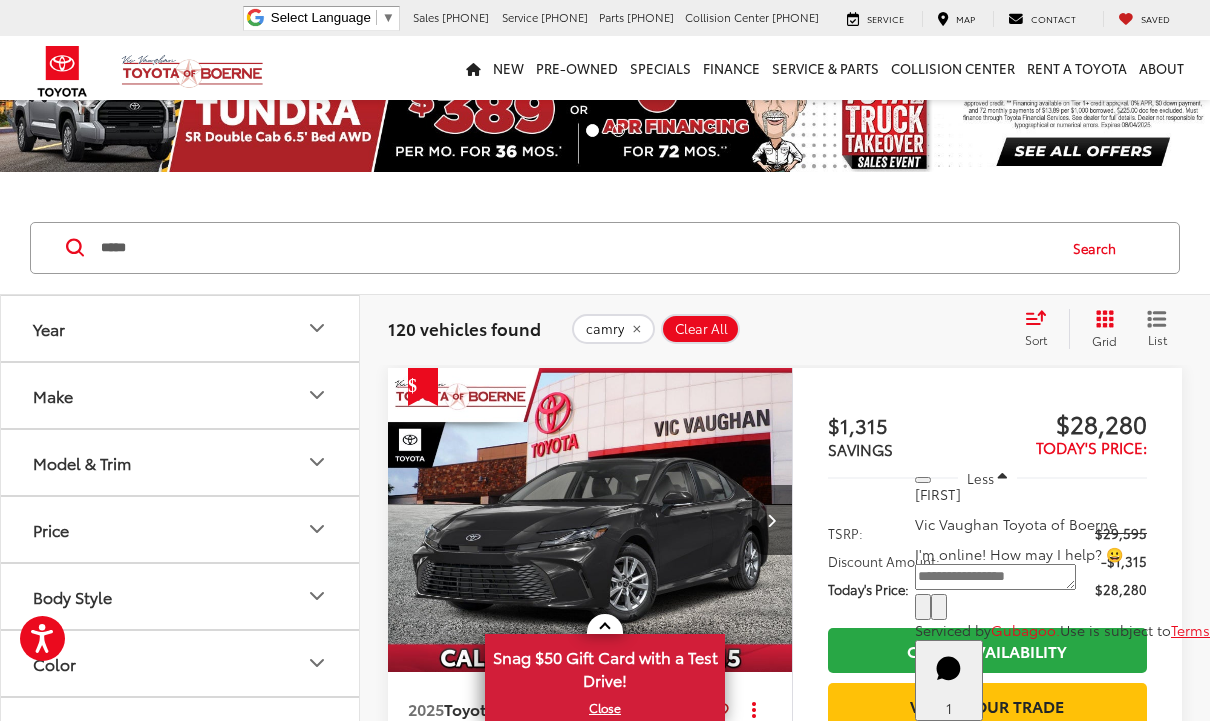 click 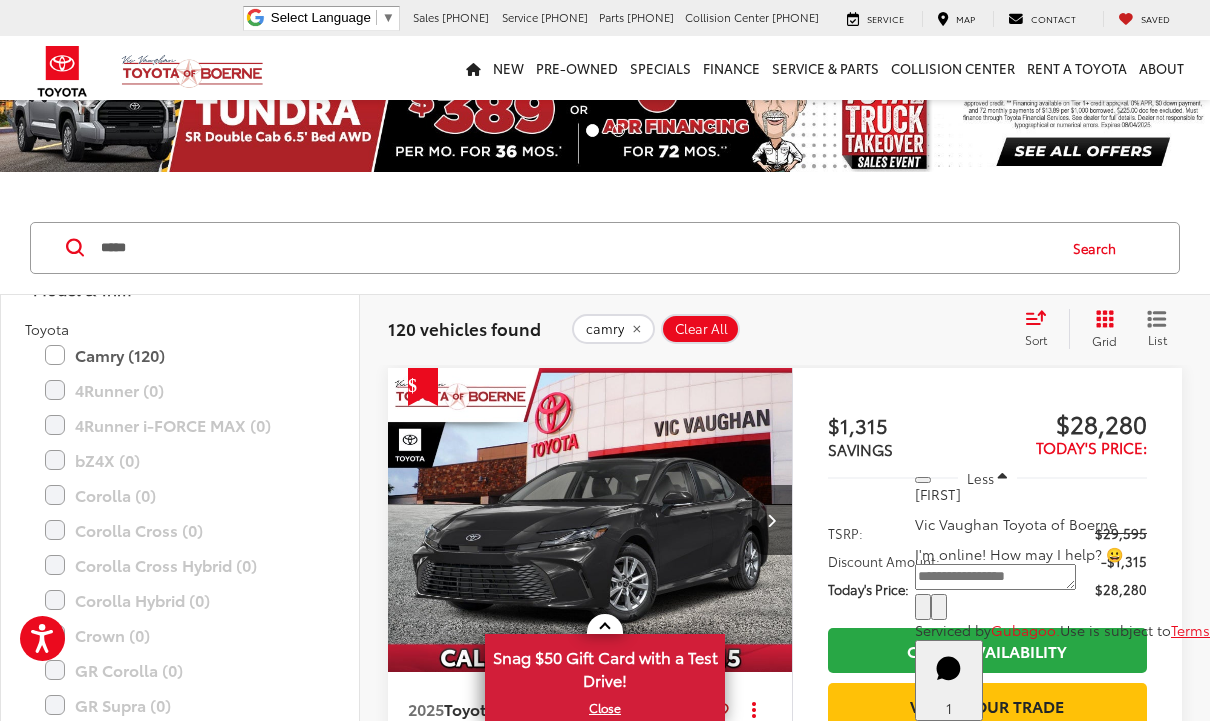 scroll, scrollTop: 167, scrollLeft: 0, axis: vertical 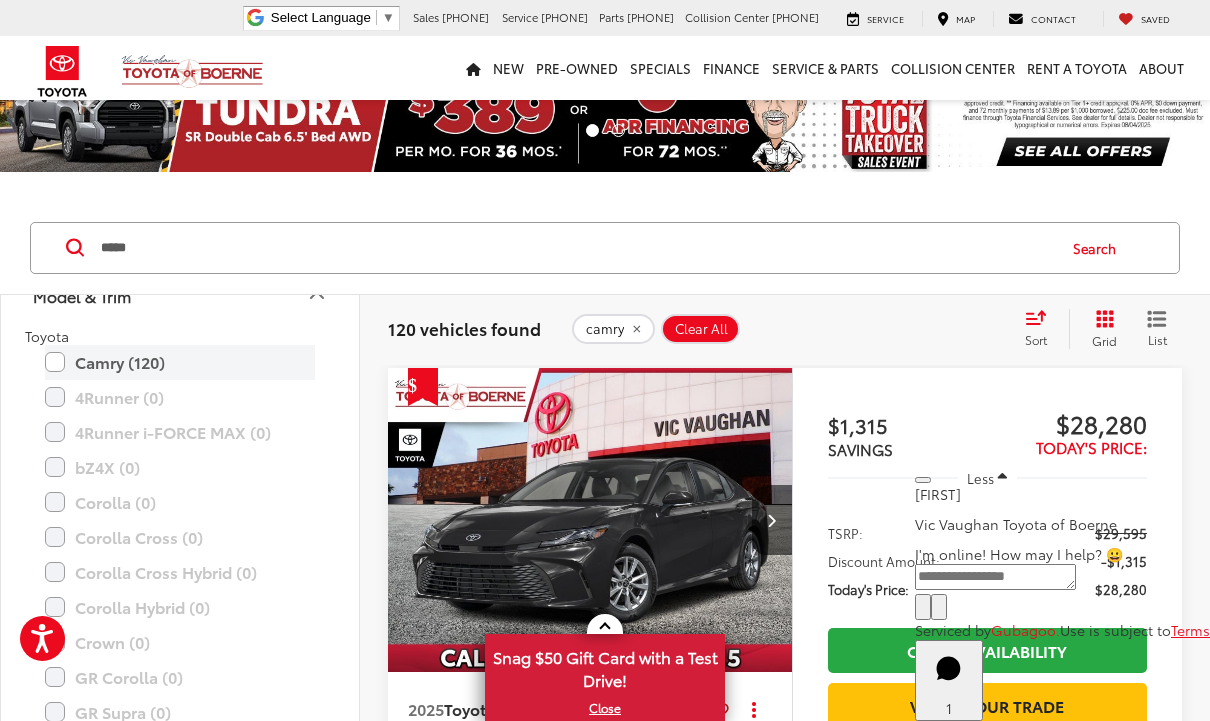 click on "Camry (120)" at bounding box center [180, 362] 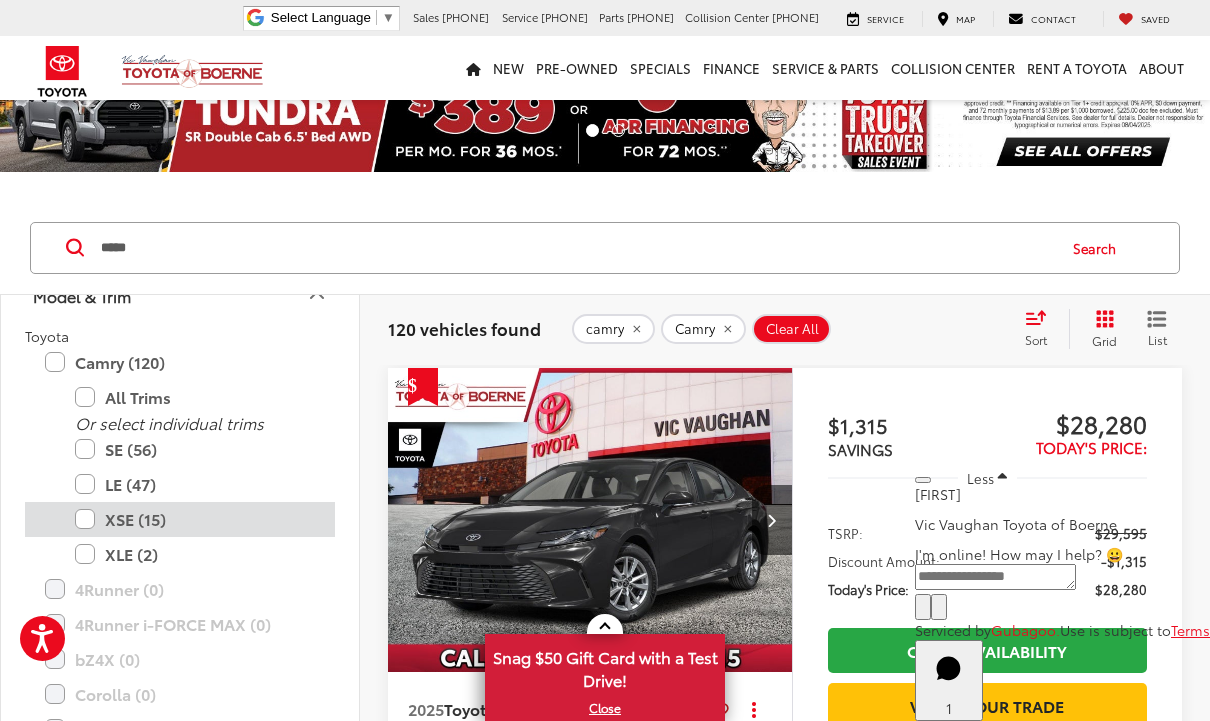 click on "XSE (15)" at bounding box center [195, 519] 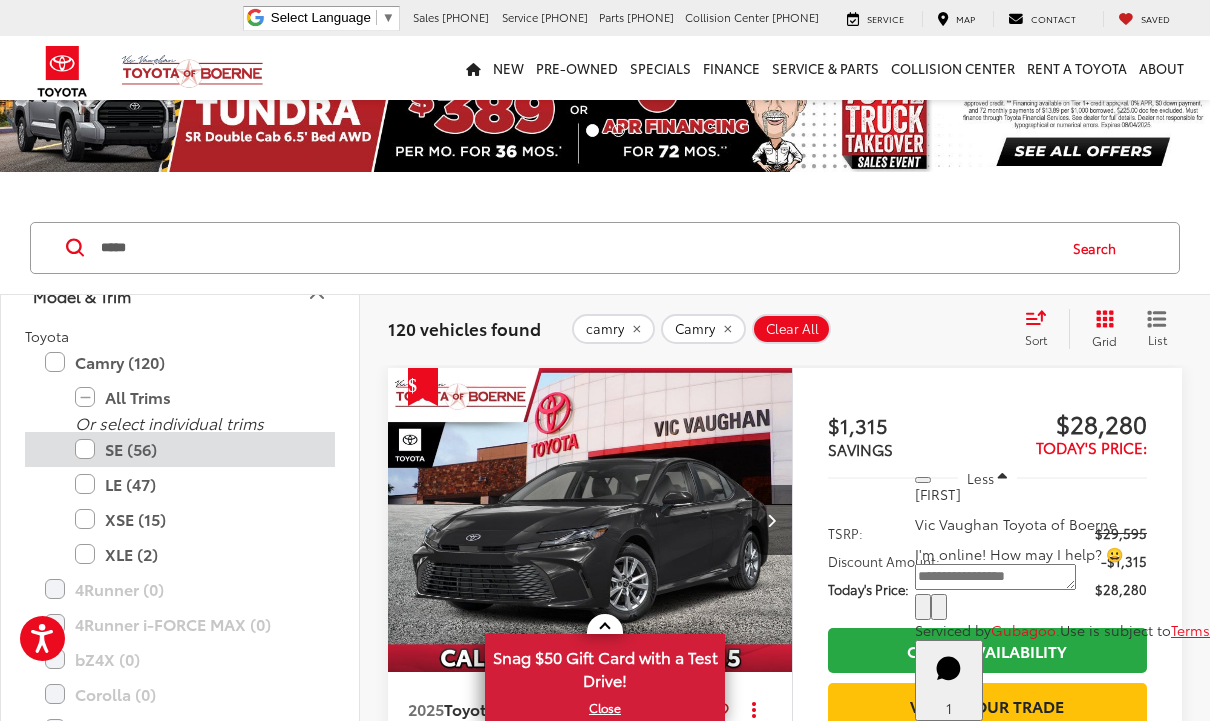 click on "SE (56)" at bounding box center (195, 449) 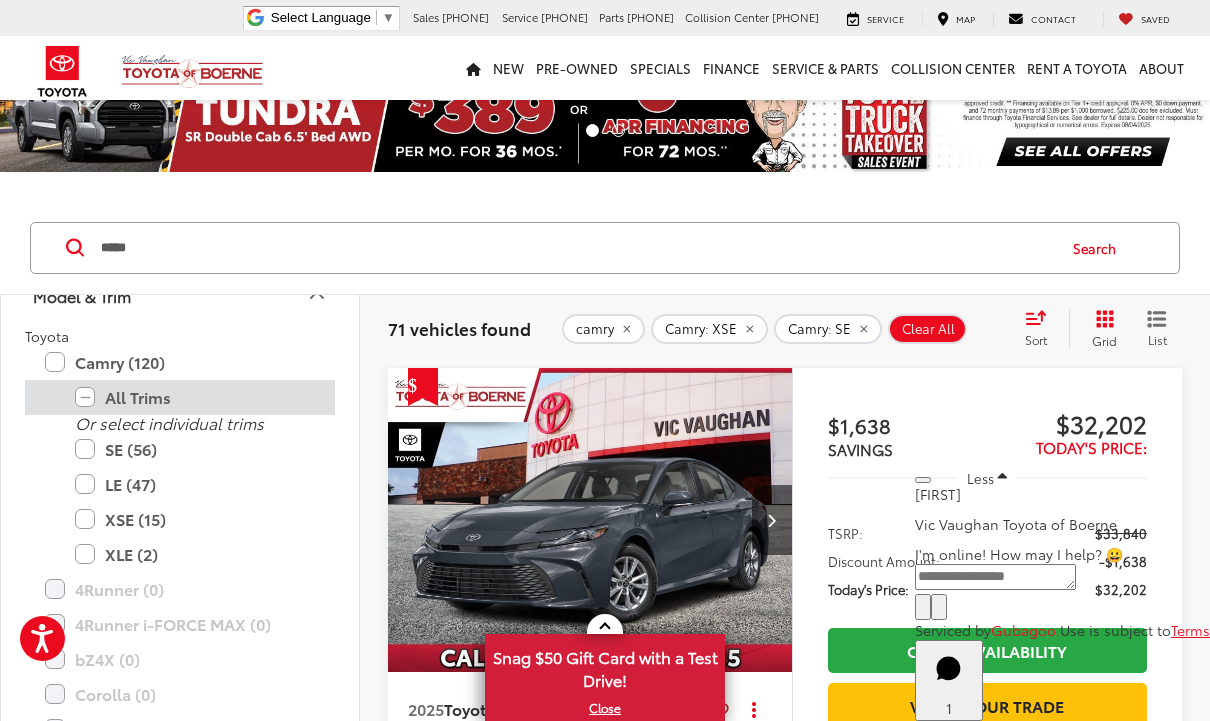 click on "All Trims" at bounding box center [195, 397] 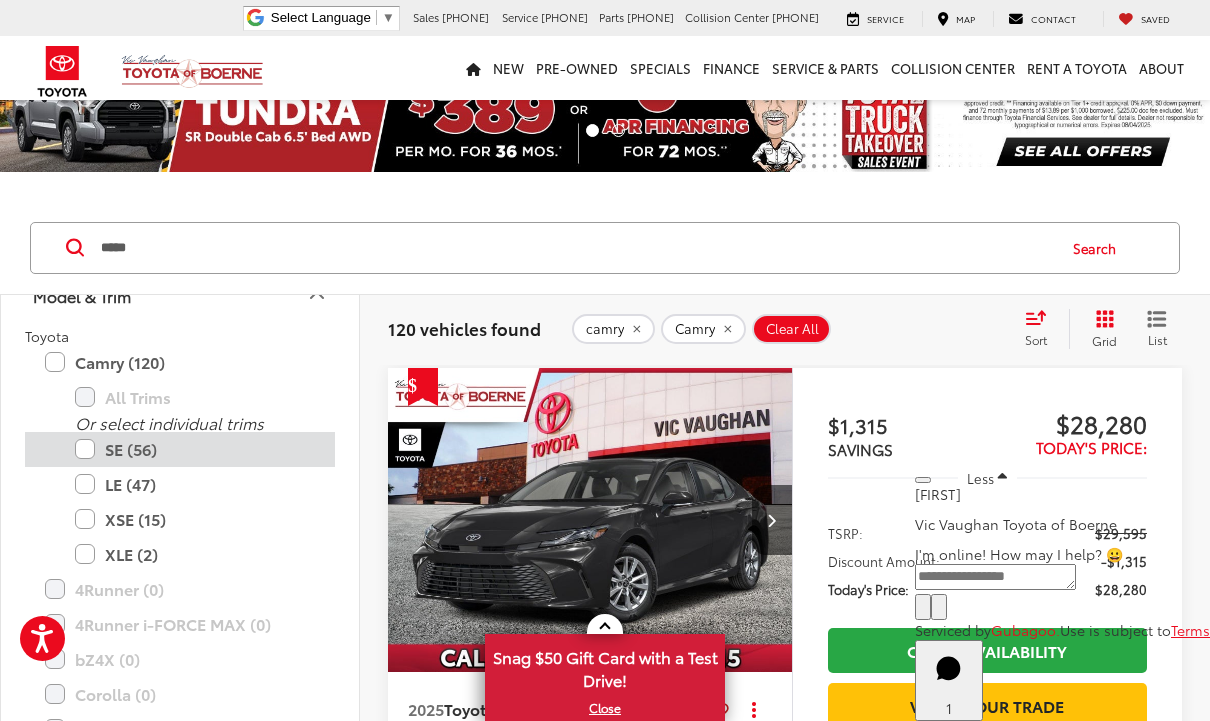 click on "SE (56)" at bounding box center [195, 449] 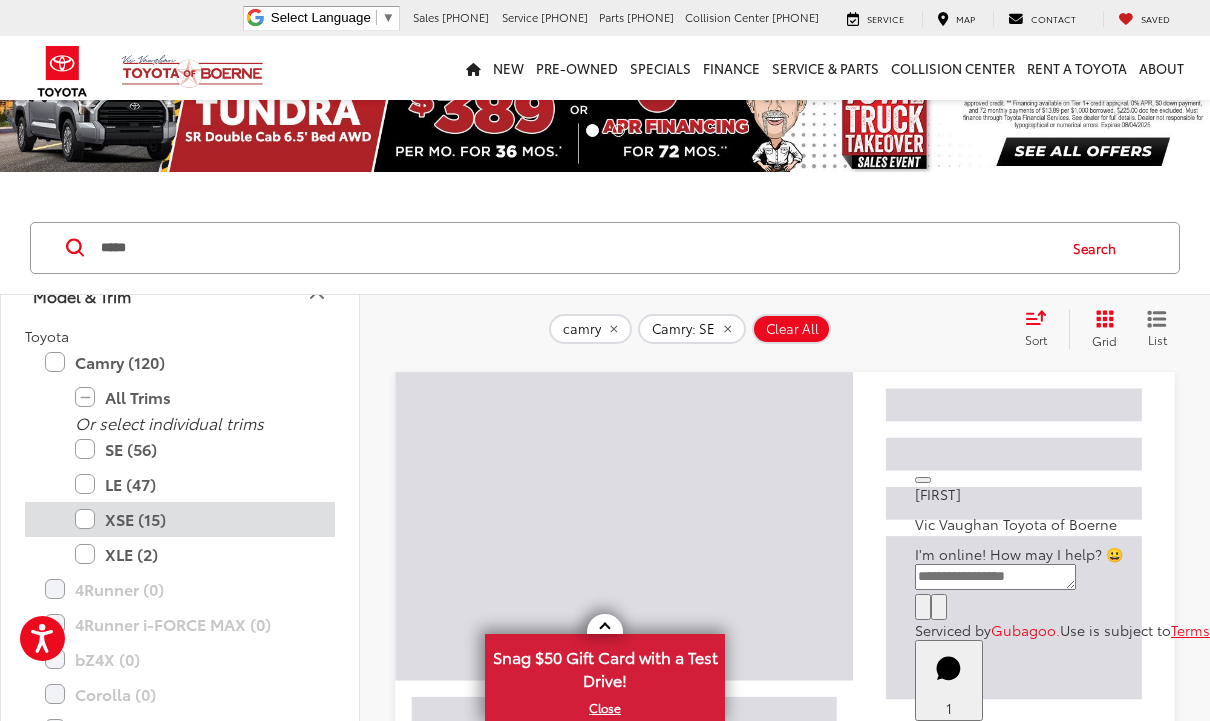 click on "XSE (15)" at bounding box center (195, 519) 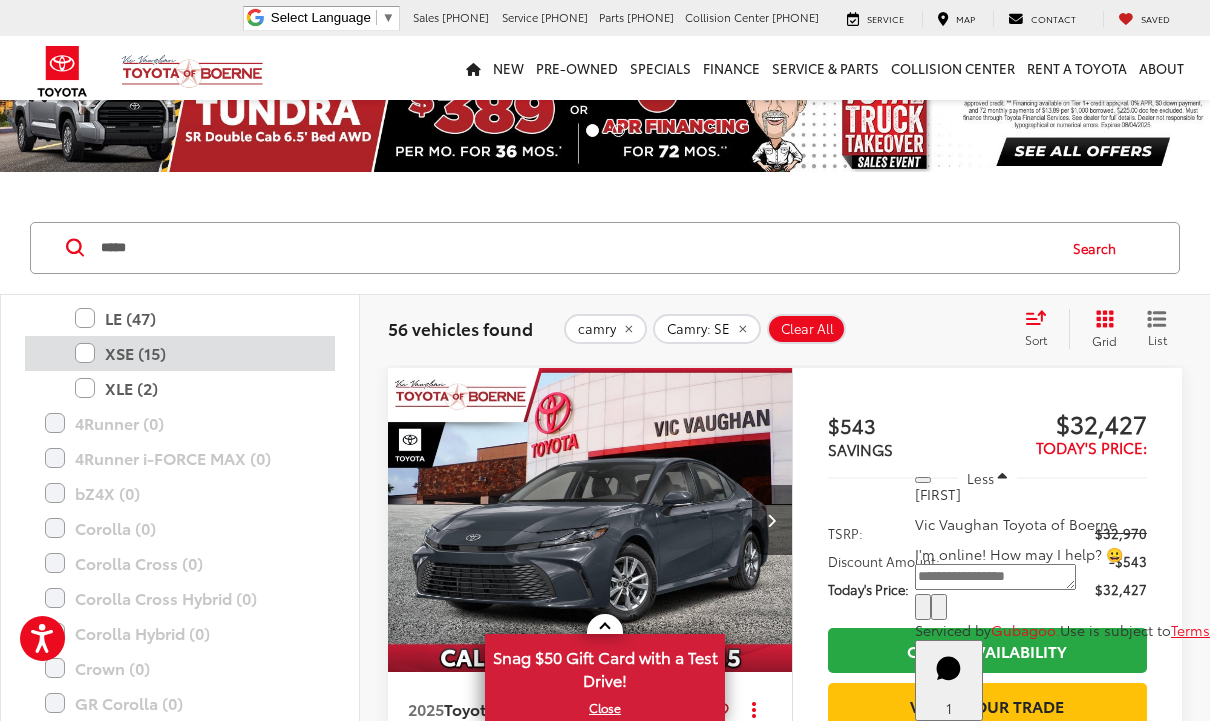 scroll, scrollTop: 350, scrollLeft: 0, axis: vertical 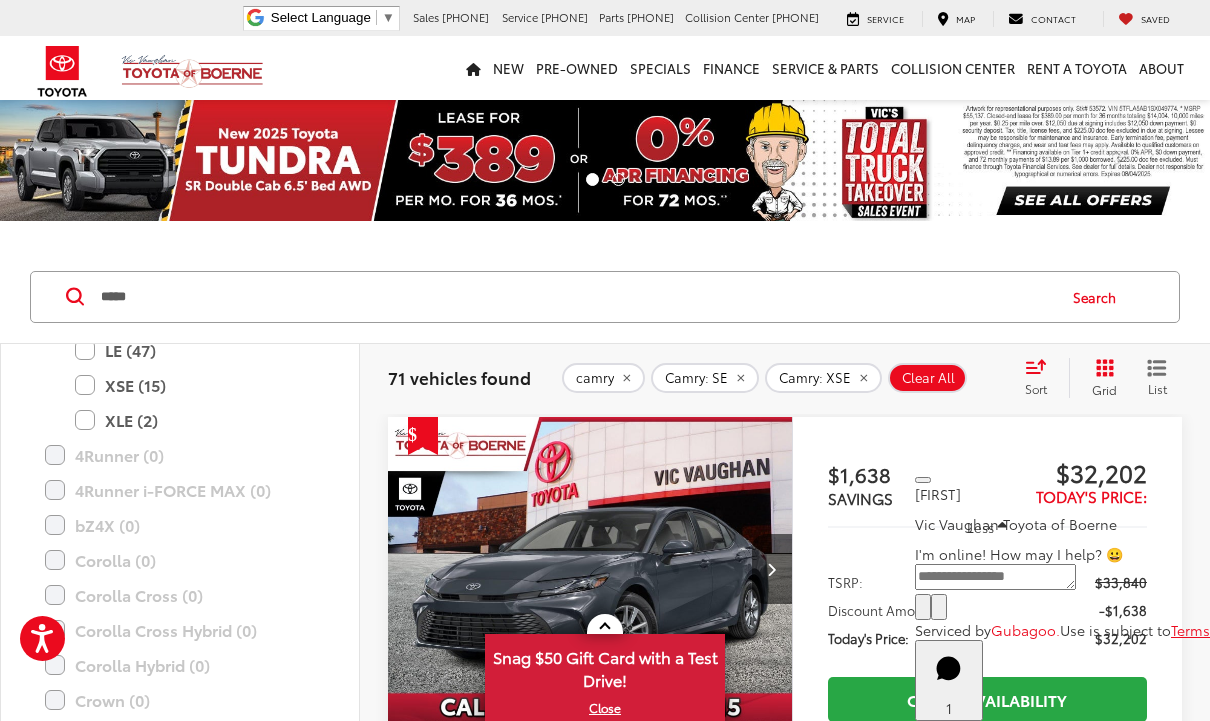 click on "Sort" at bounding box center [1042, 378] 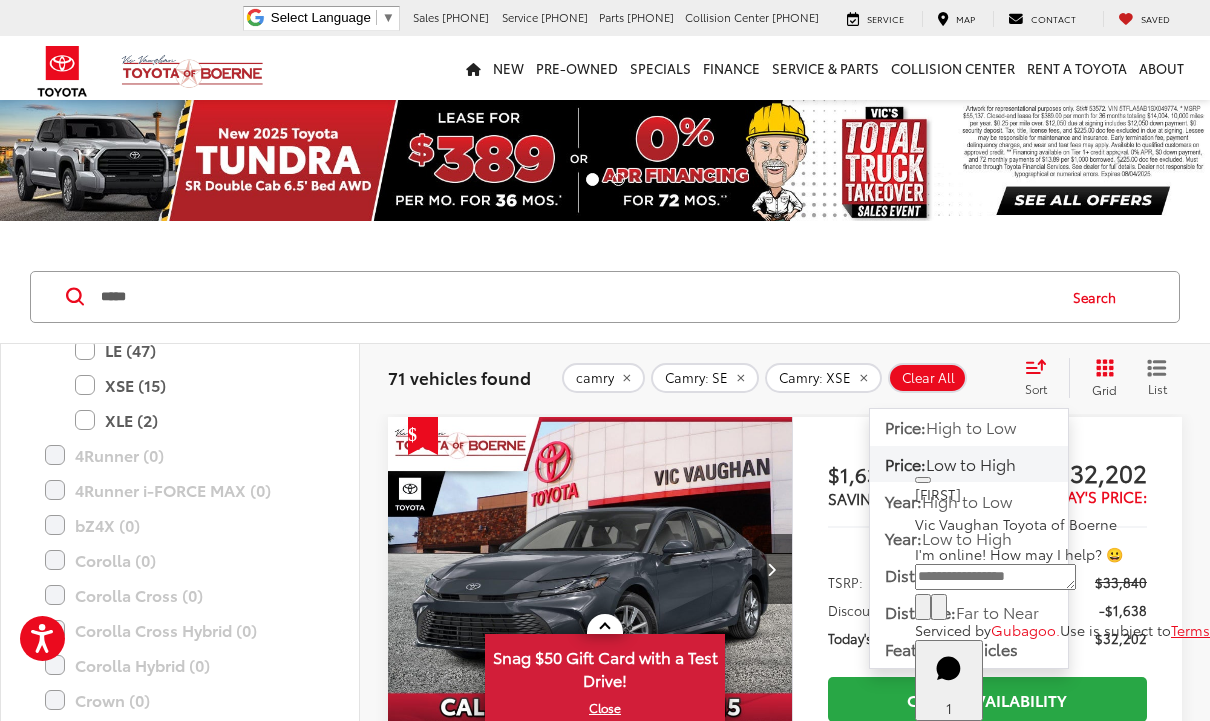 click on "***** ***** camry cadillac cadillac xt5 cadillac xt5 luxury cadillac with bluetooth® cadillac xt5 with bluetooth® cadillac with alloy wheels cadillac with android automatic cadillac with apple carplay cadillac with aux input" at bounding box center [576, 297] 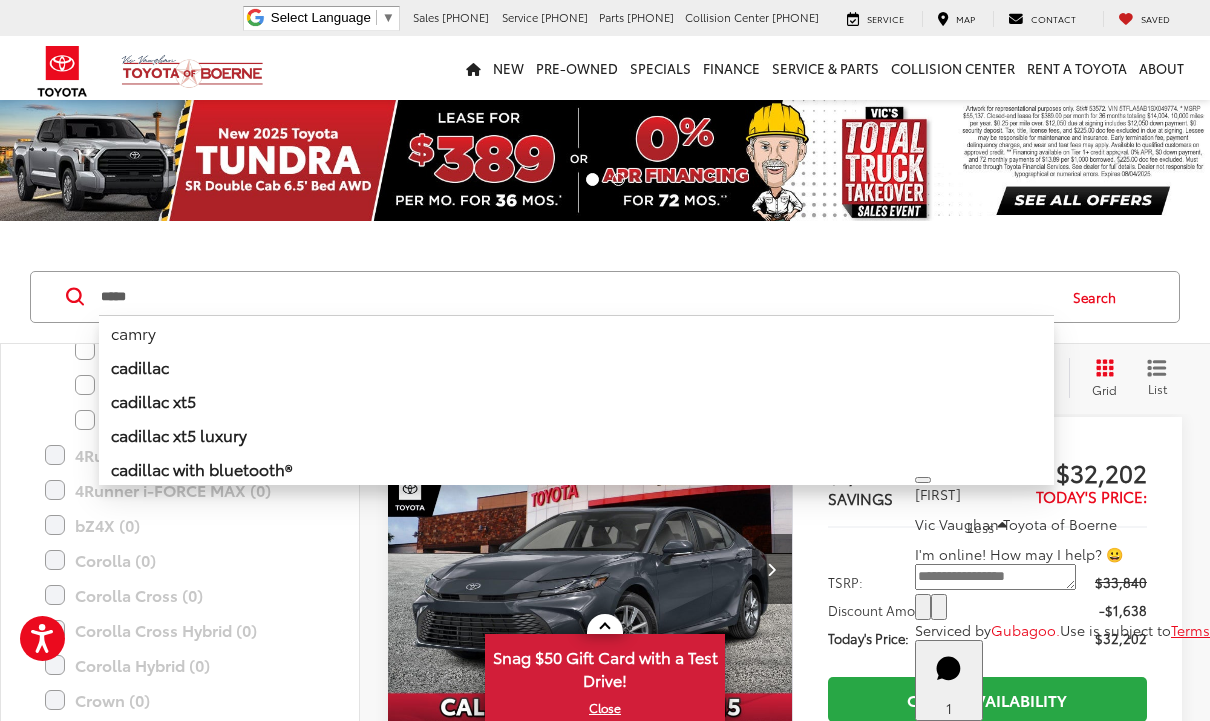 click on "Toyota Camry (120)  All Trims Or select individual trims SE (56)  LE (47)  XSE (15)  XLE (2)  4Runner (0)  All Trims Or select individual trims SR5 (0)  TRD Off-Road i-FORCE MAX (0)  TRD Off-Road (0)  Limited (0)  TRD Off-Road Premium (0)  TRD Off-Road Premium i-FORCE MAX (0)  TRD Sport Premium (0)  4Runner i-FORCE MAX (0)  All Trims Or select individual trims Trailhunter (0)  TRD Off-Road Premium i-FORCE MAX (0)  TRD Pro (0)  bZ4X (0)  All Trims Or select individual trims XLE (0)  Corolla (0)  All Trims Or select individual trims LE (0)  SE (0)  Hybrid SE (0)  L (0)  XLE (0)  Hybrid XSE (0)  XSE (0)  Hybrid S (0)  Corolla Cross (0)  All Trims Or select individual trims LE (0)  Corolla Cross Hybrid (0)  All Trims Or select individual trims Hybrid S (0)  Hybrid SE (0)  Hybrid XSE (0)  Corolla Hybrid (0)  All Trims Or select individual trims SE (0)  Crown (0)  All Trims Or select individual trims Limited (0)  Platinum (0)  XLE (0)  GR Corolla (0)  All Trims Or select individual trims Premium Plus (0)  All Trims" at bounding box center [180, 797] 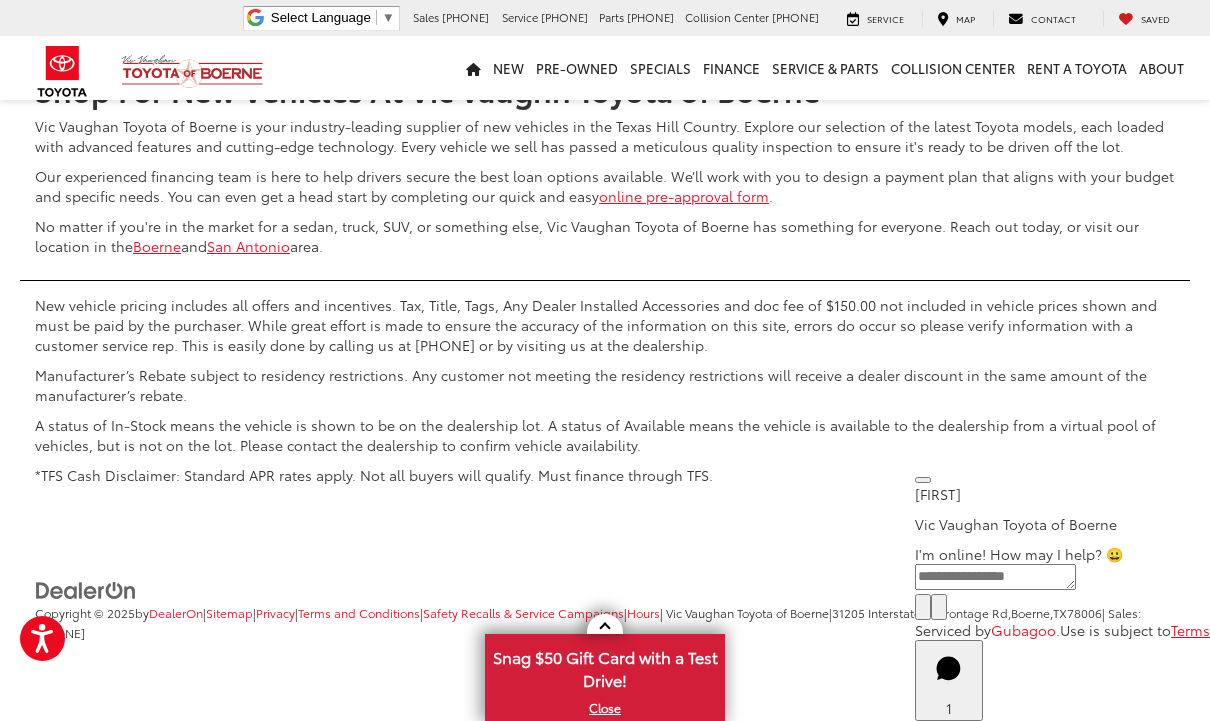 scroll, scrollTop: 9269, scrollLeft: 0, axis: vertical 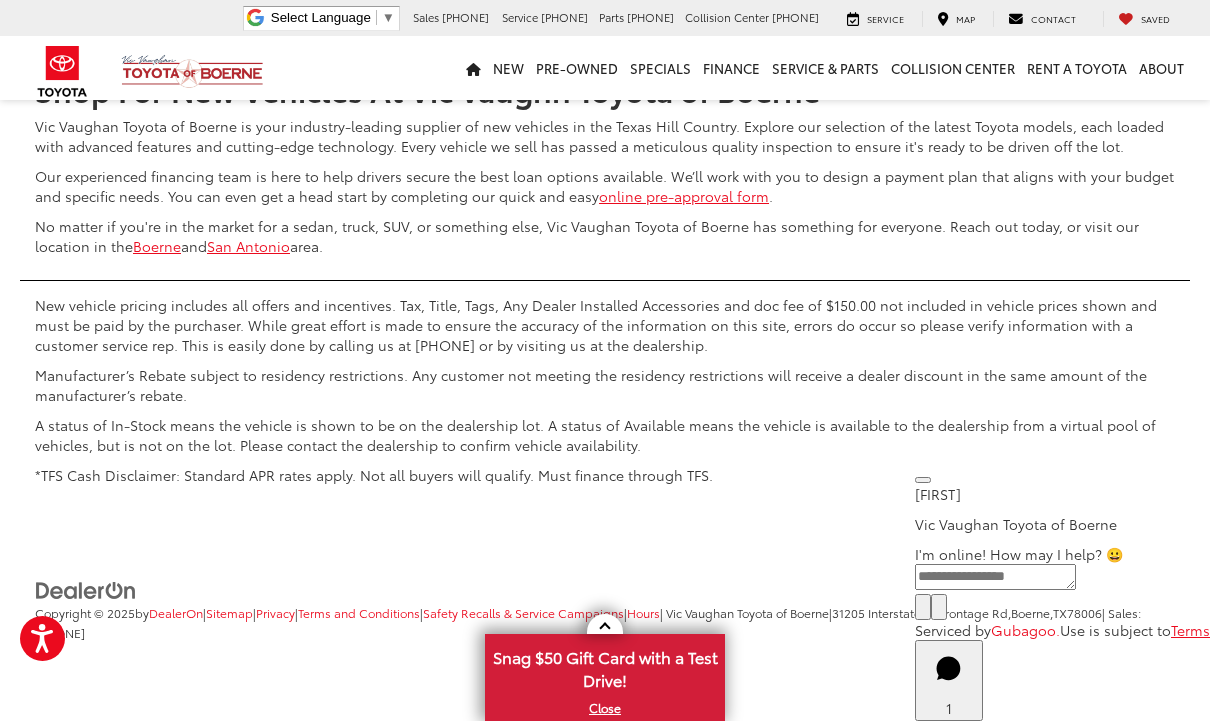 click 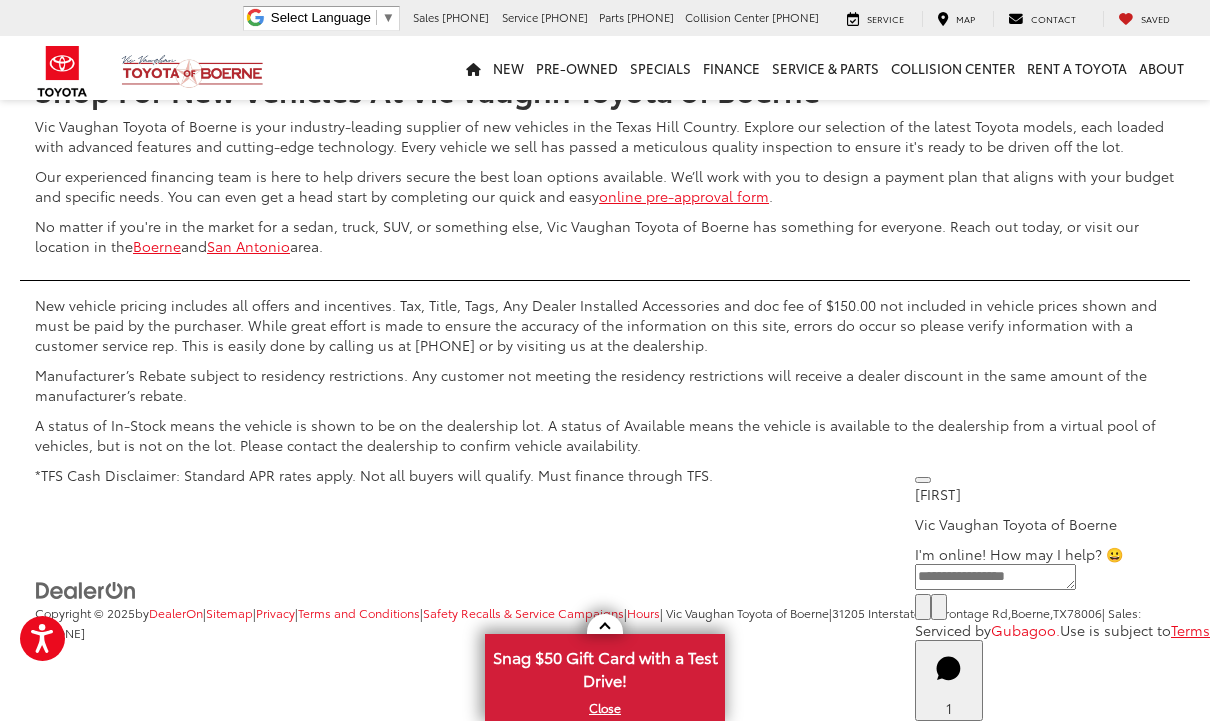 scroll, scrollTop: 1295, scrollLeft: 0, axis: vertical 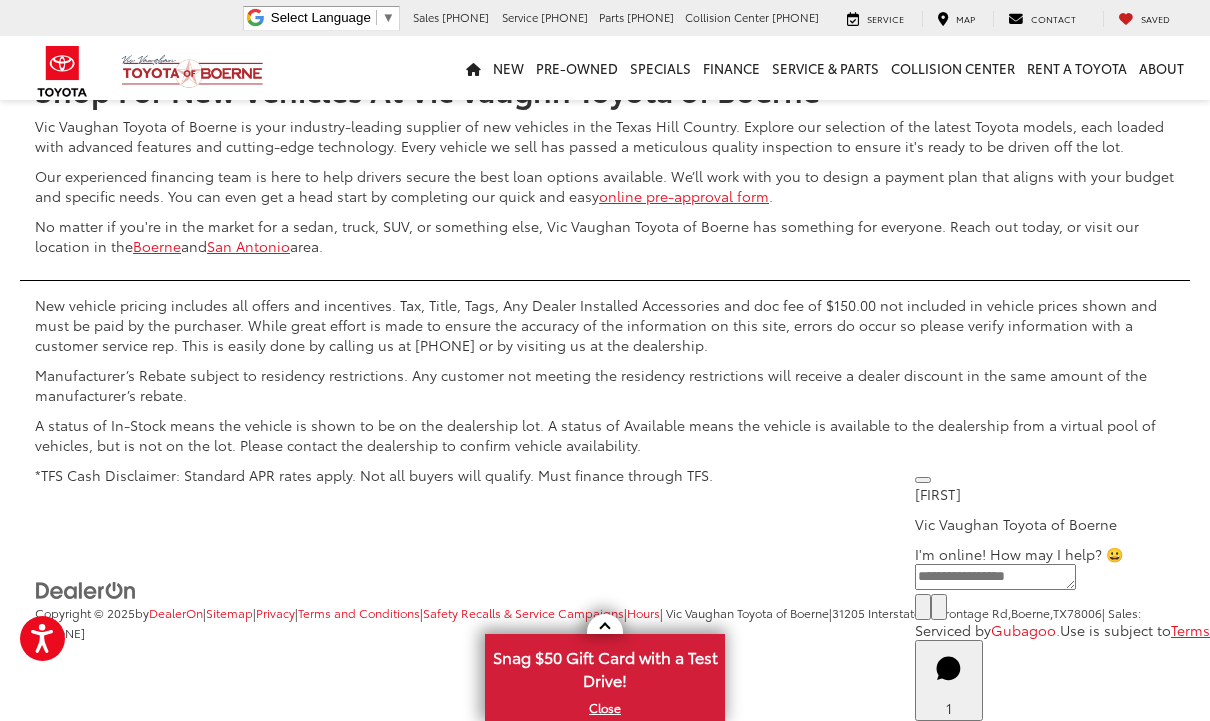 click at bounding box center (180, -16) 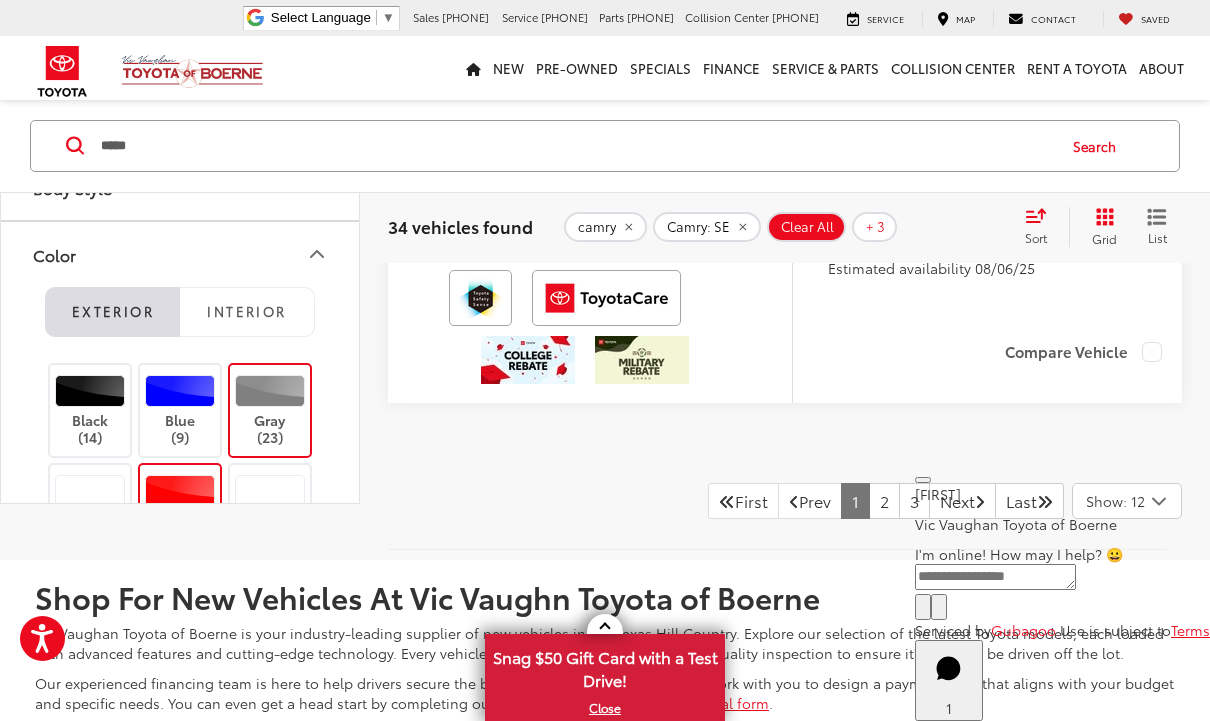 scroll, scrollTop: 9304, scrollLeft: 0, axis: vertical 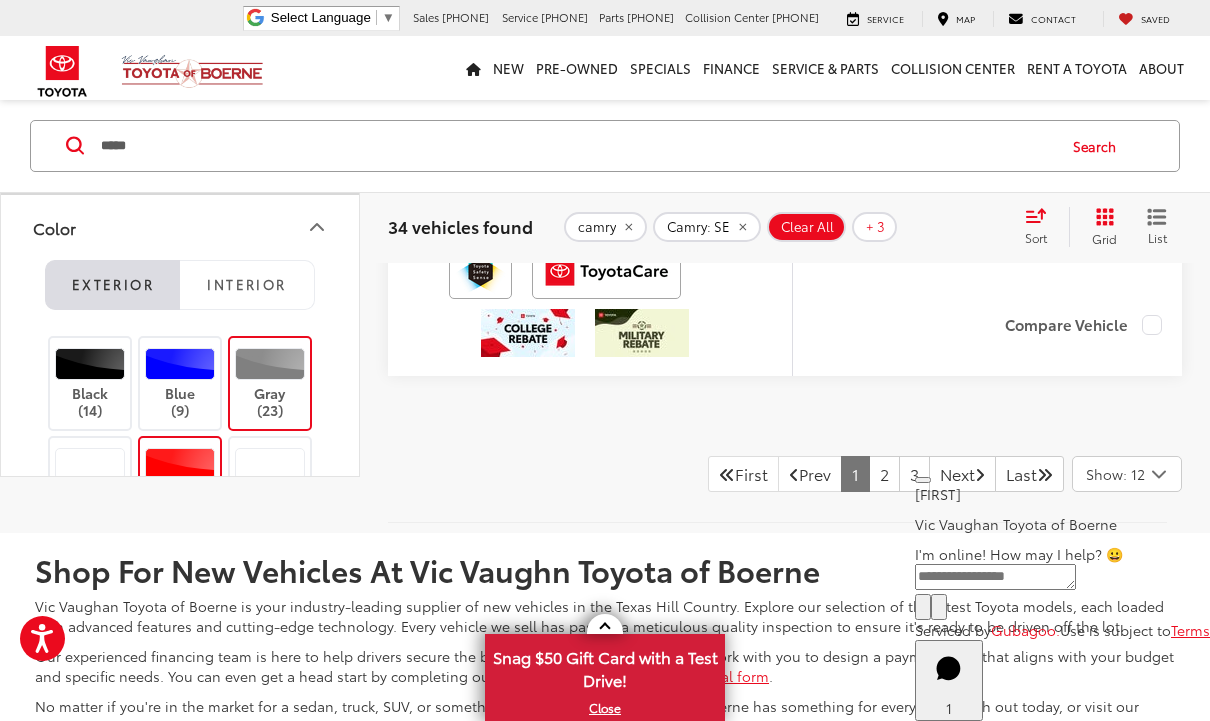 click at bounding box center [590, -216] 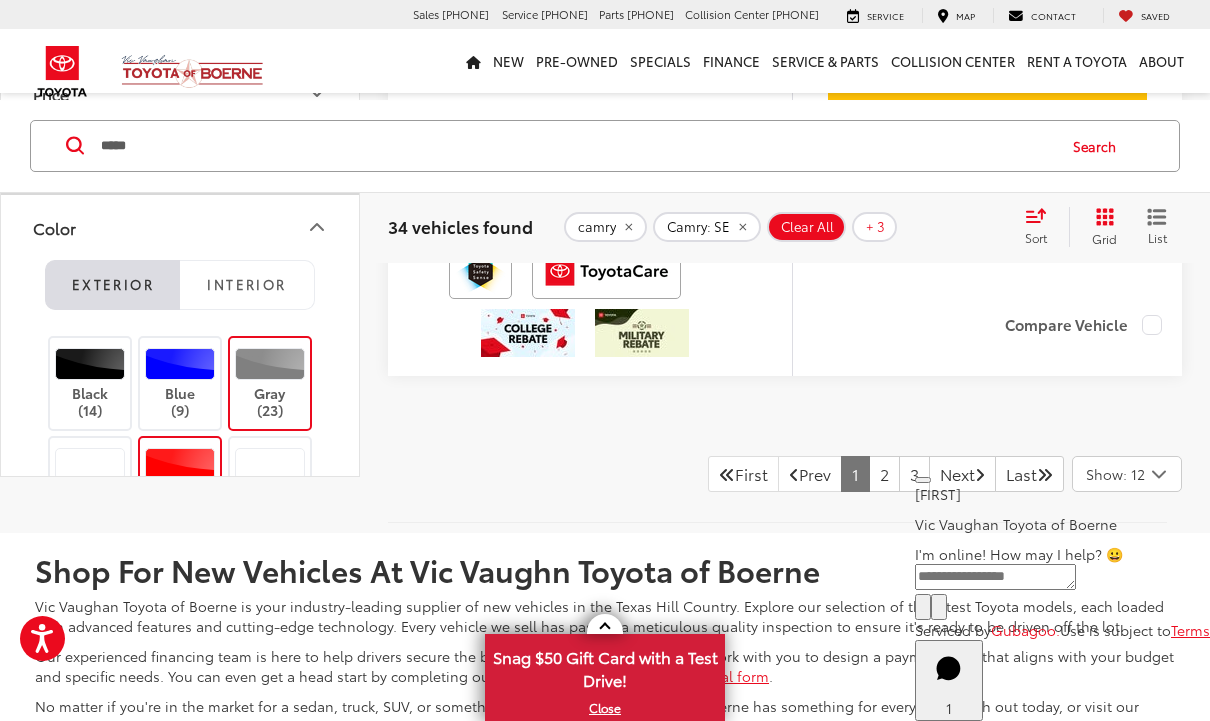 scroll, scrollTop: 9372, scrollLeft: 0, axis: vertical 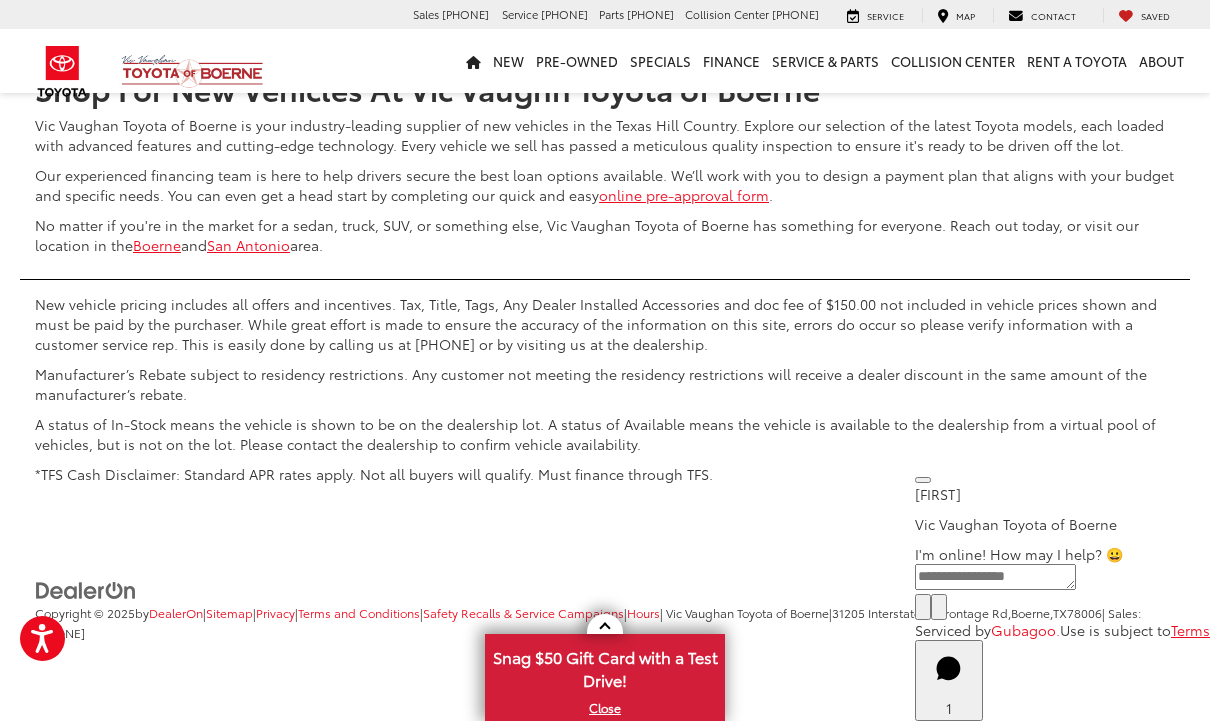 click on "2" at bounding box center [884, -7] 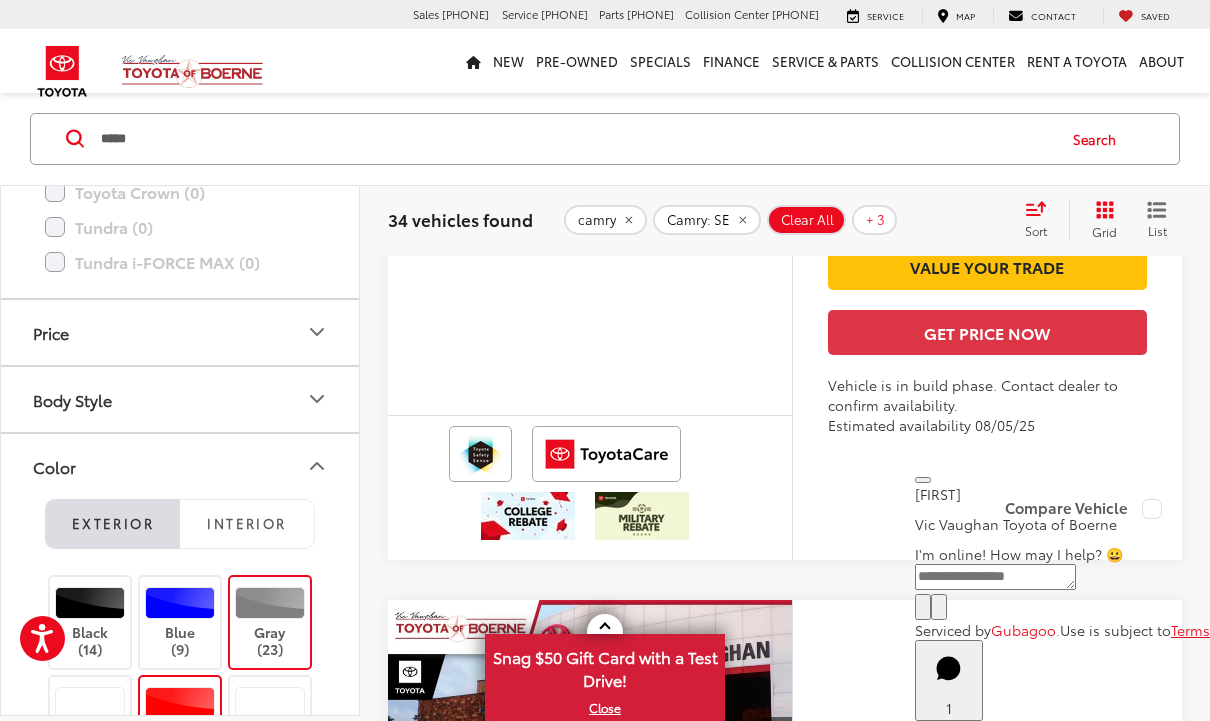 scroll, scrollTop: 158, scrollLeft: 0, axis: vertical 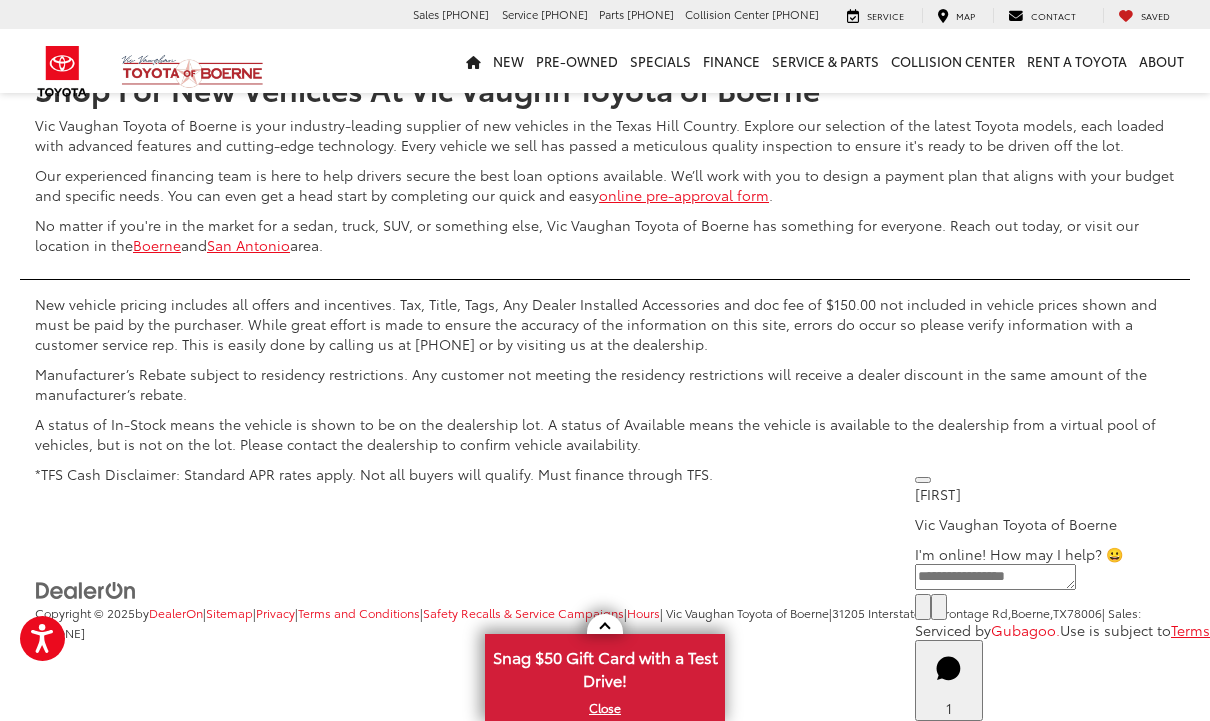 click on "3" at bounding box center (914, -7) 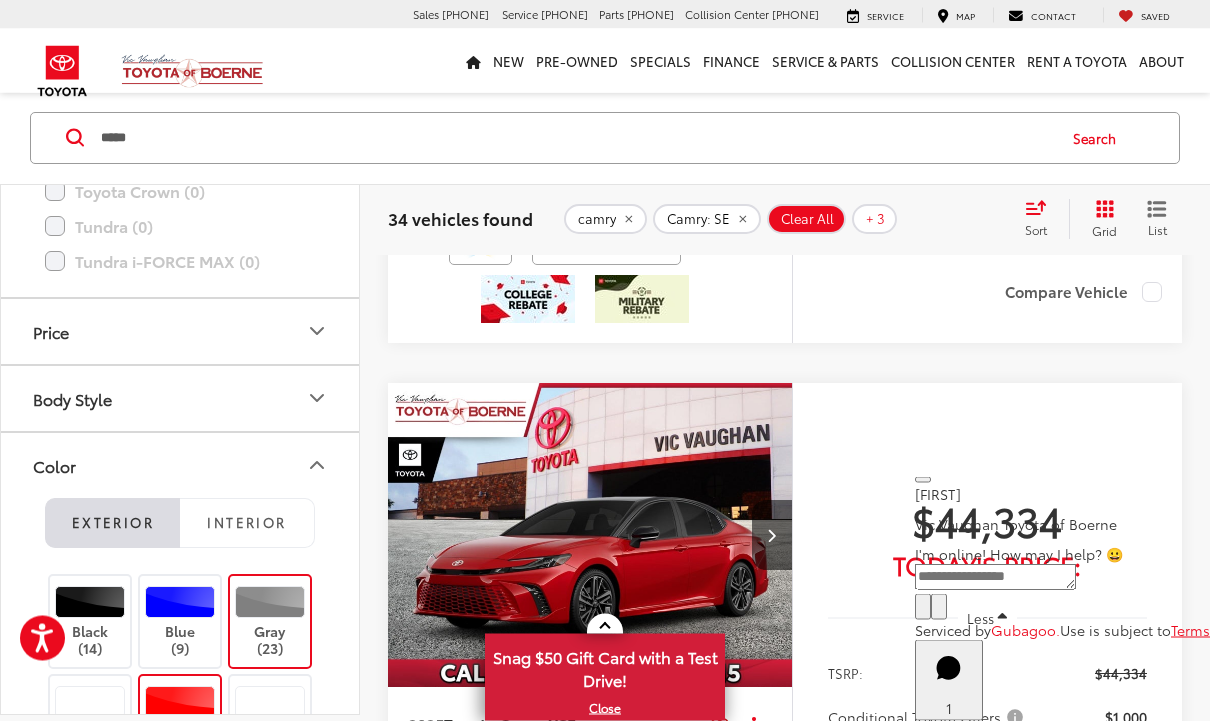 scroll, scrollTop: 6027, scrollLeft: 0, axis: vertical 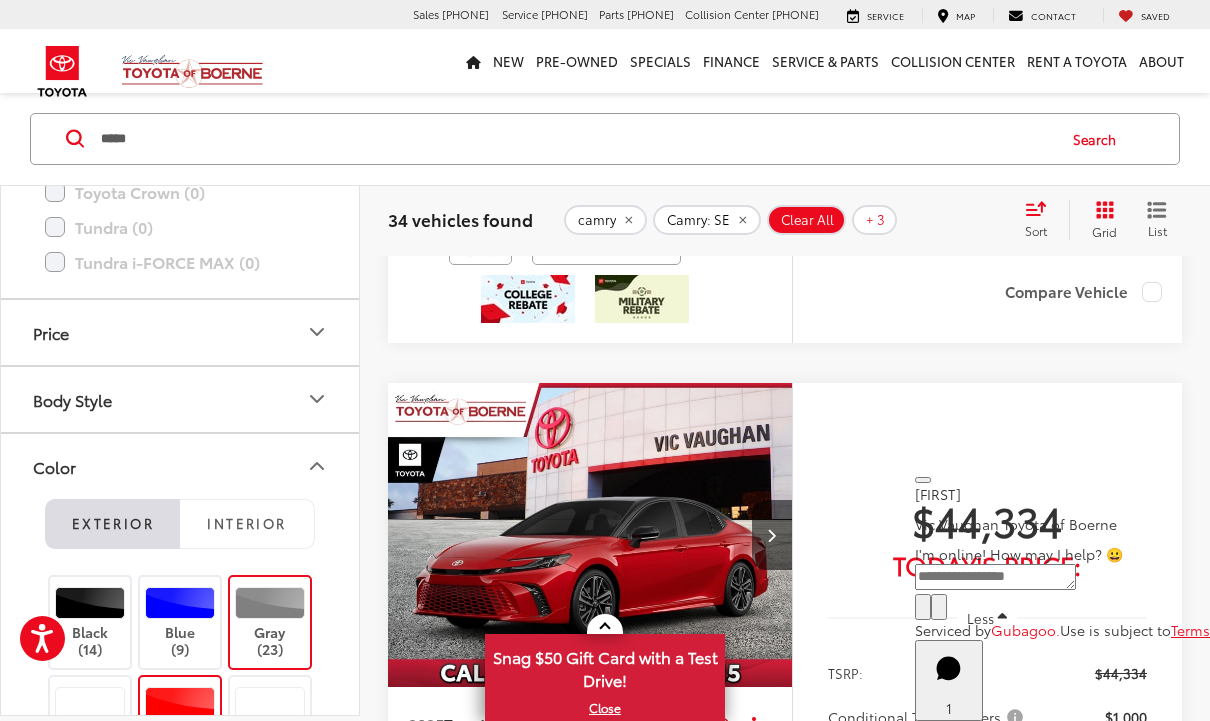 click on "XSE" at bounding box center (562, -61) 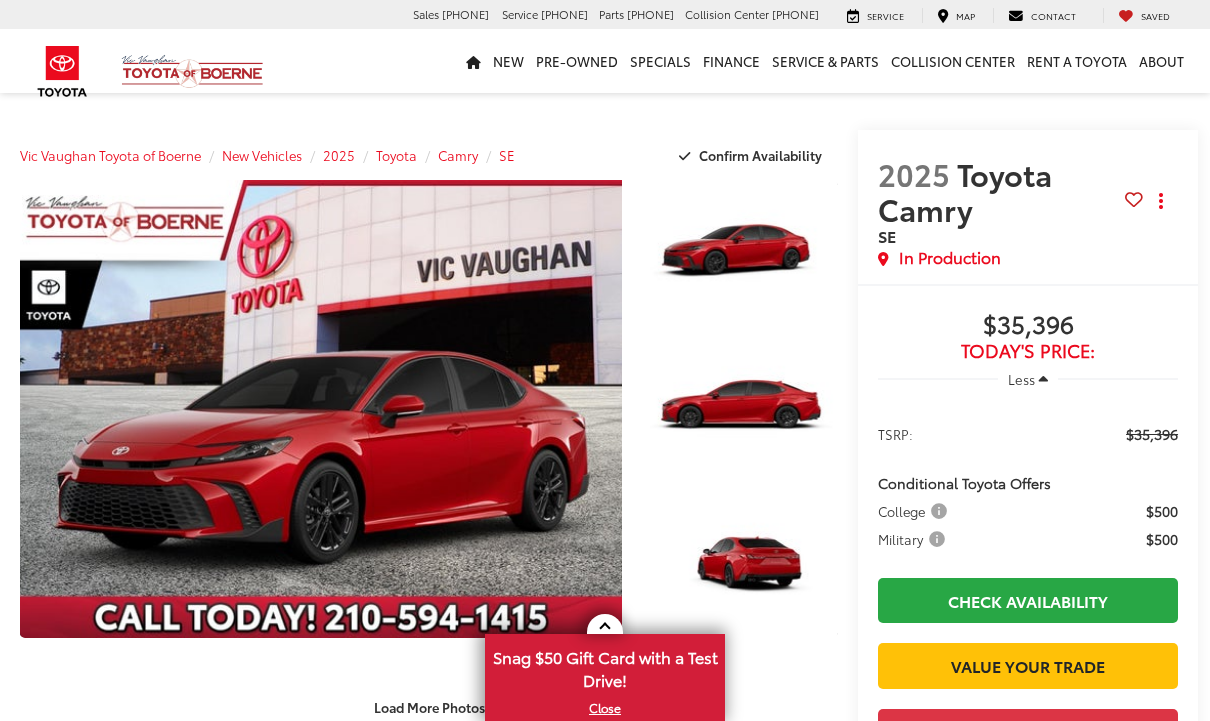 scroll, scrollTop: 0, scrollLeft: 0, axis: both 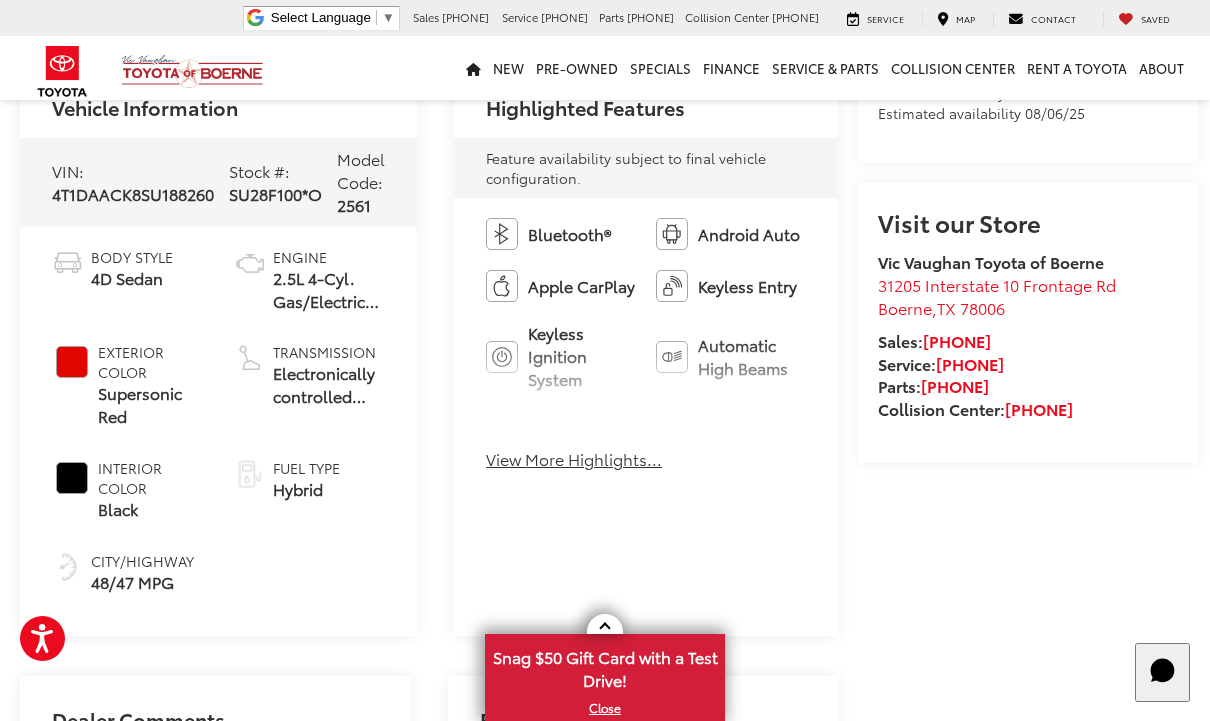 click on "View More Highlights..." at bounding box center [574, 459] 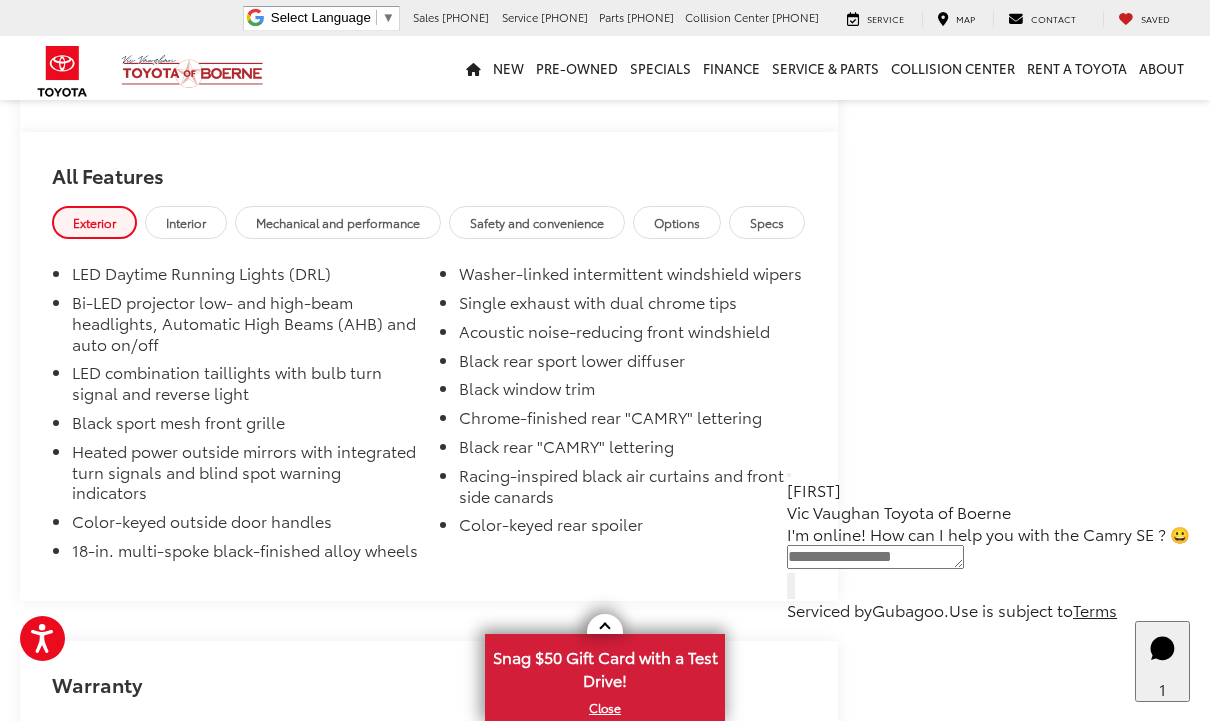 scroll, scrollTop: 1977, scrollLeft: 0, axis: vertical 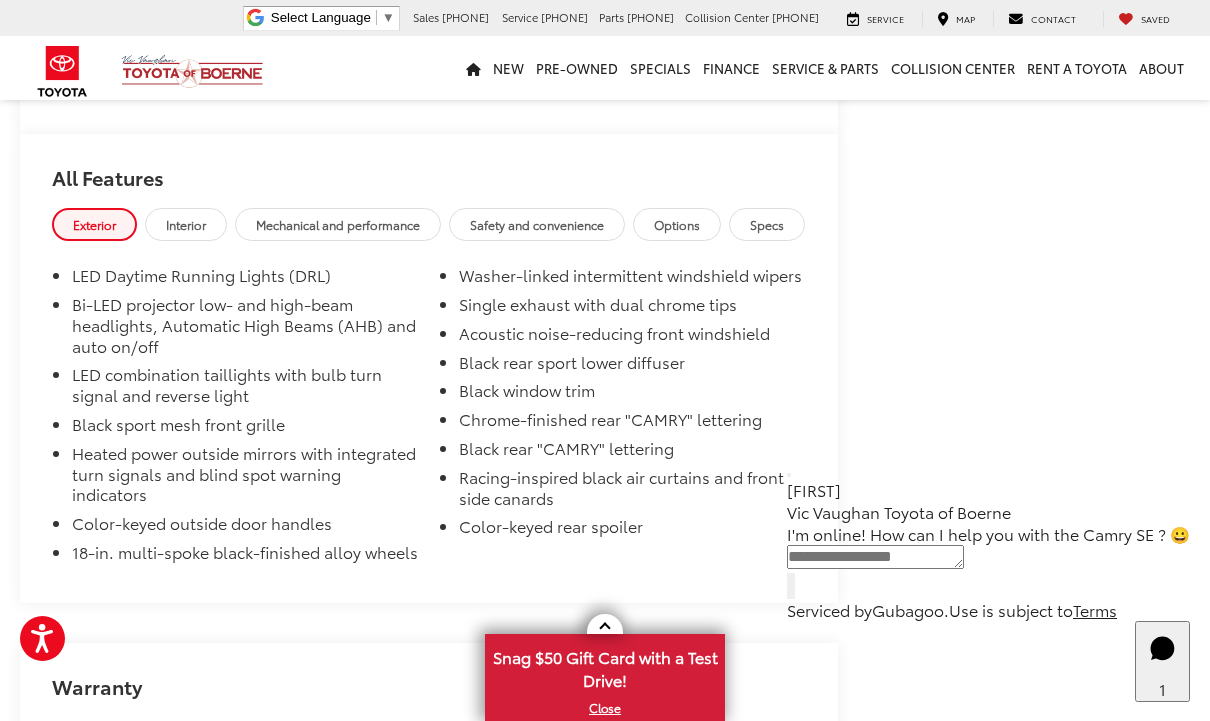 click on "Interior" at bounding box center [186, 224] 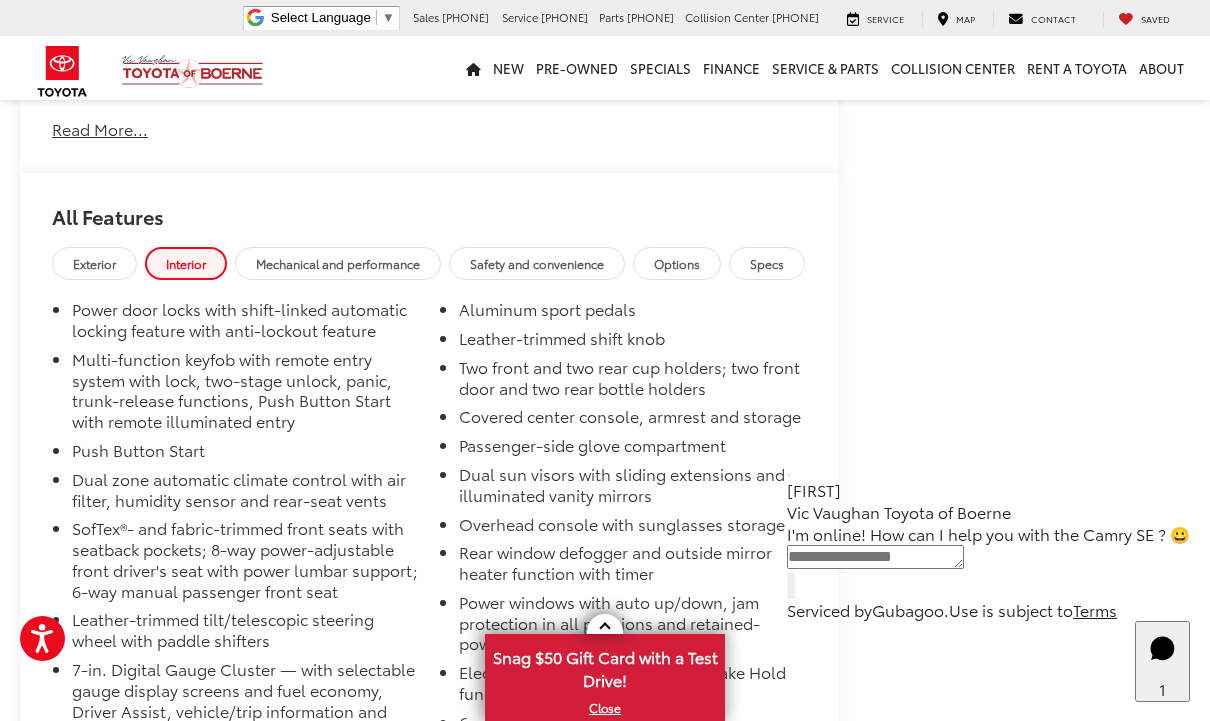 scroll, scrollTop: 1931, scrollLeft: 0, axis: vertical 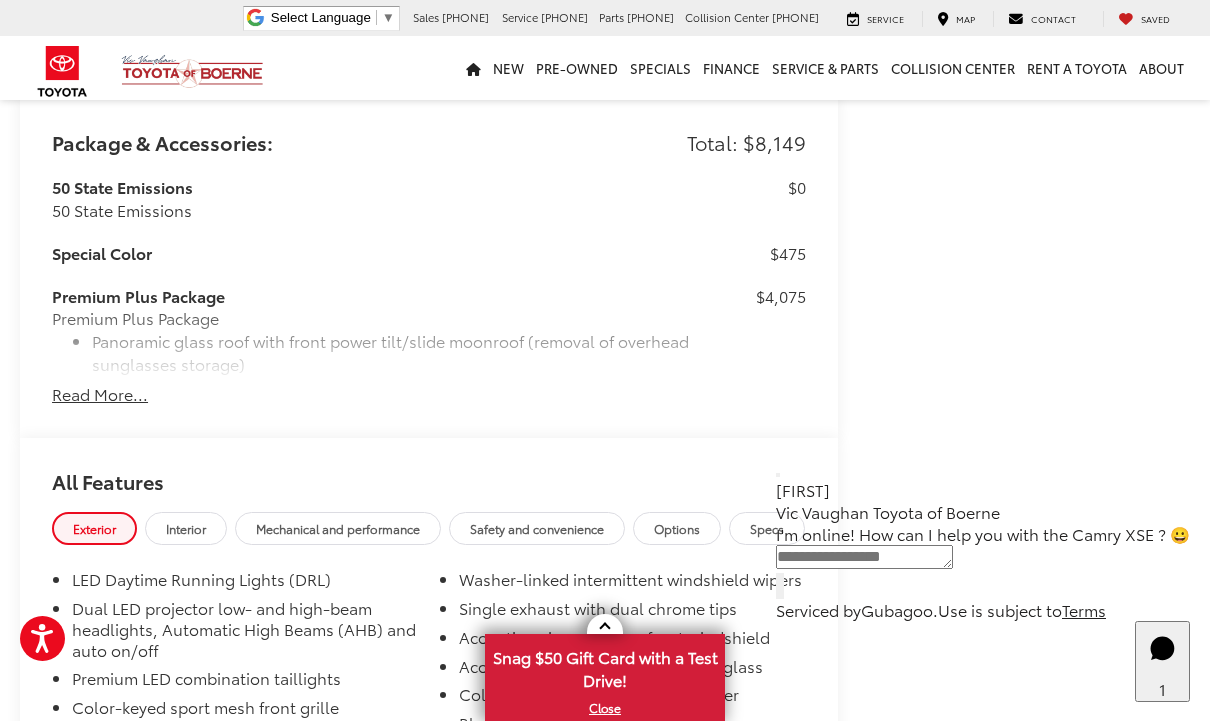 click on "Read More..." at bounding box center (100, 394) 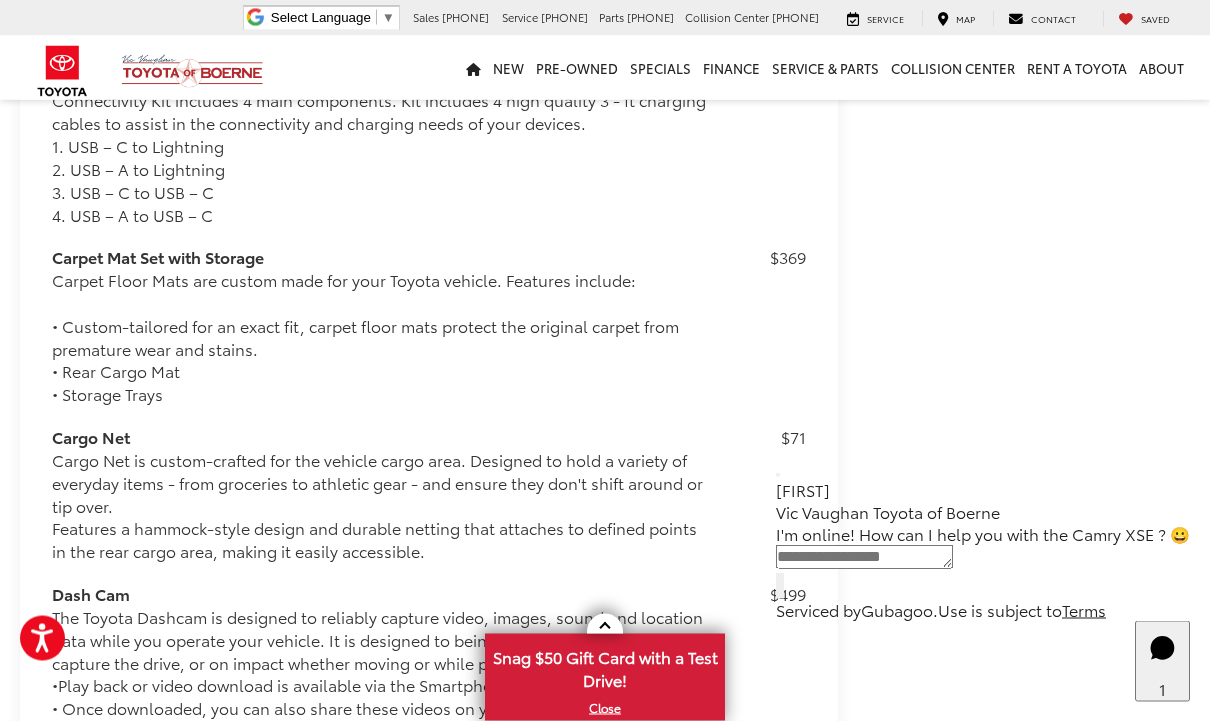 scroll, scrollTop: 2590, scrollLeft: 0, axis: vertical 